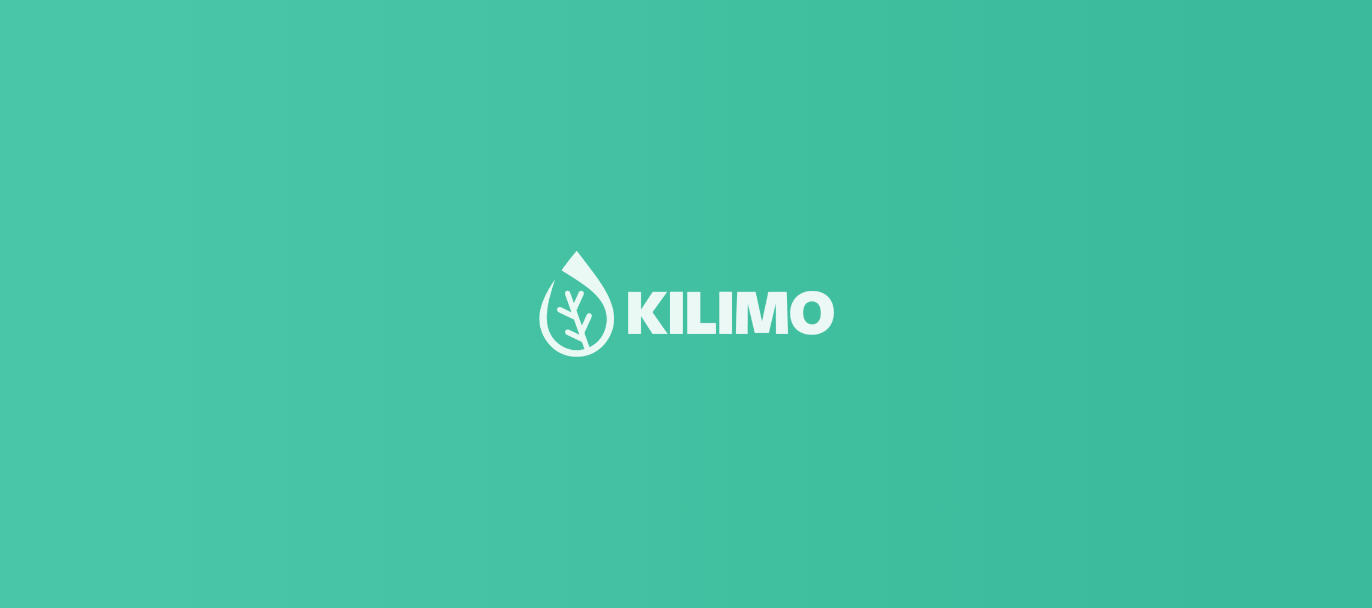 scroll, scrollTop: 0, scrollLeft: 0, axis: both 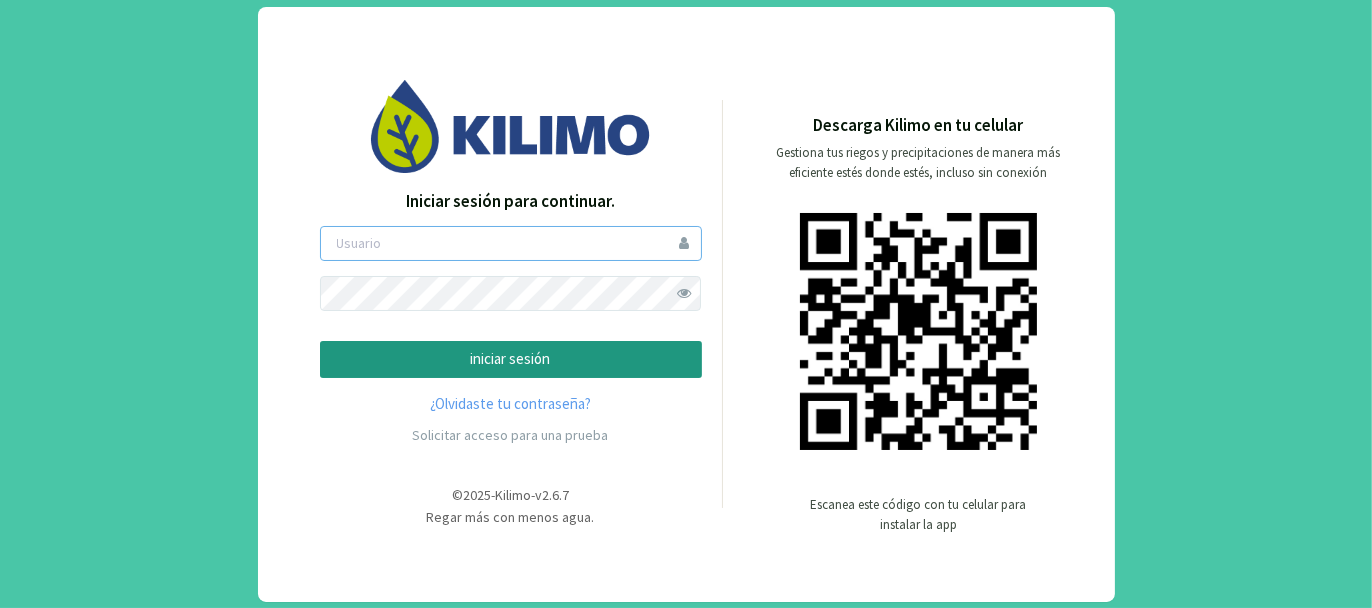 type on "tacchi" 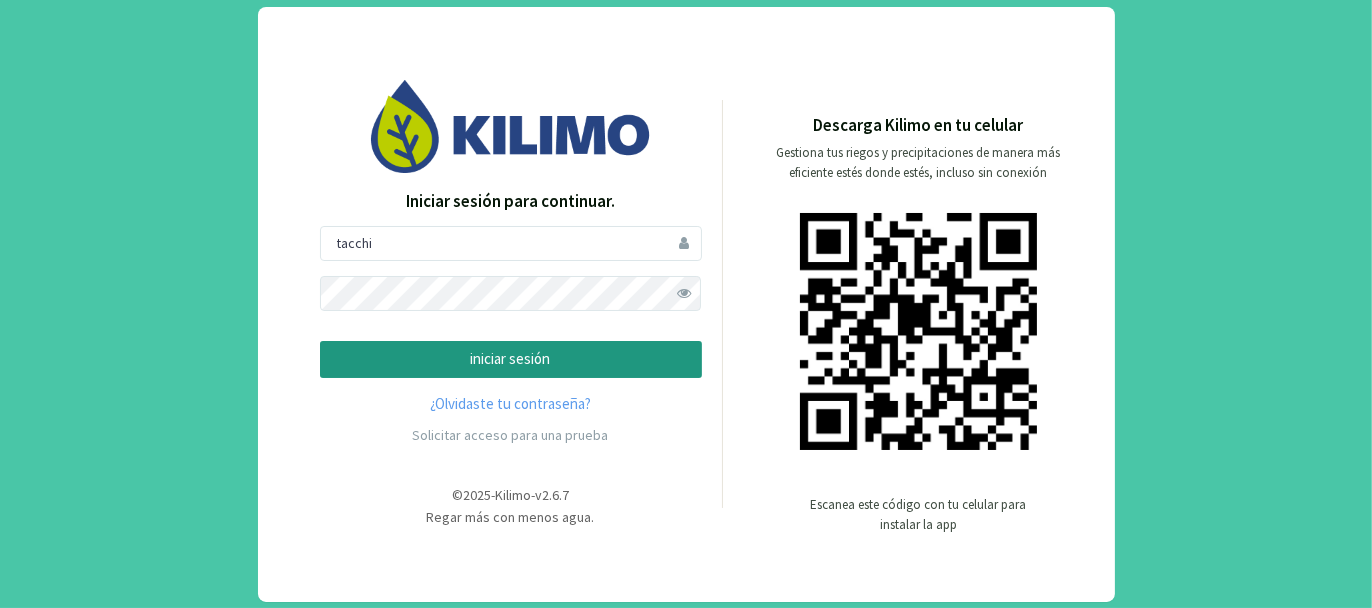 click on "iniciar sesión" 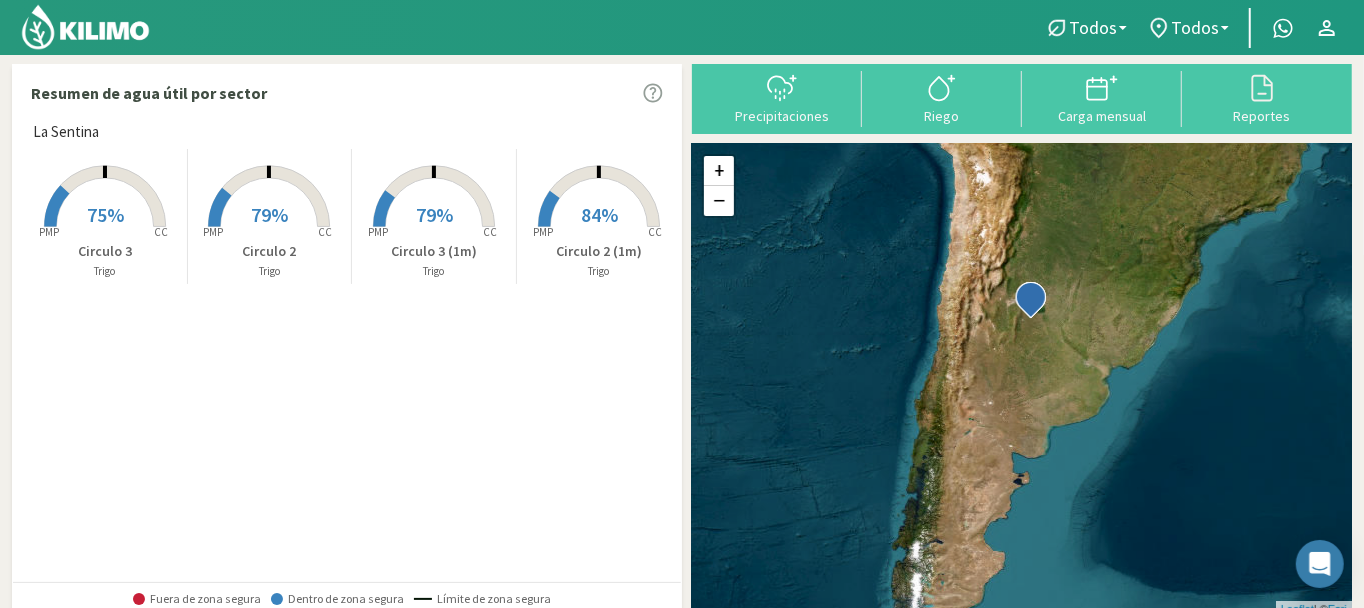 type on "21.4" 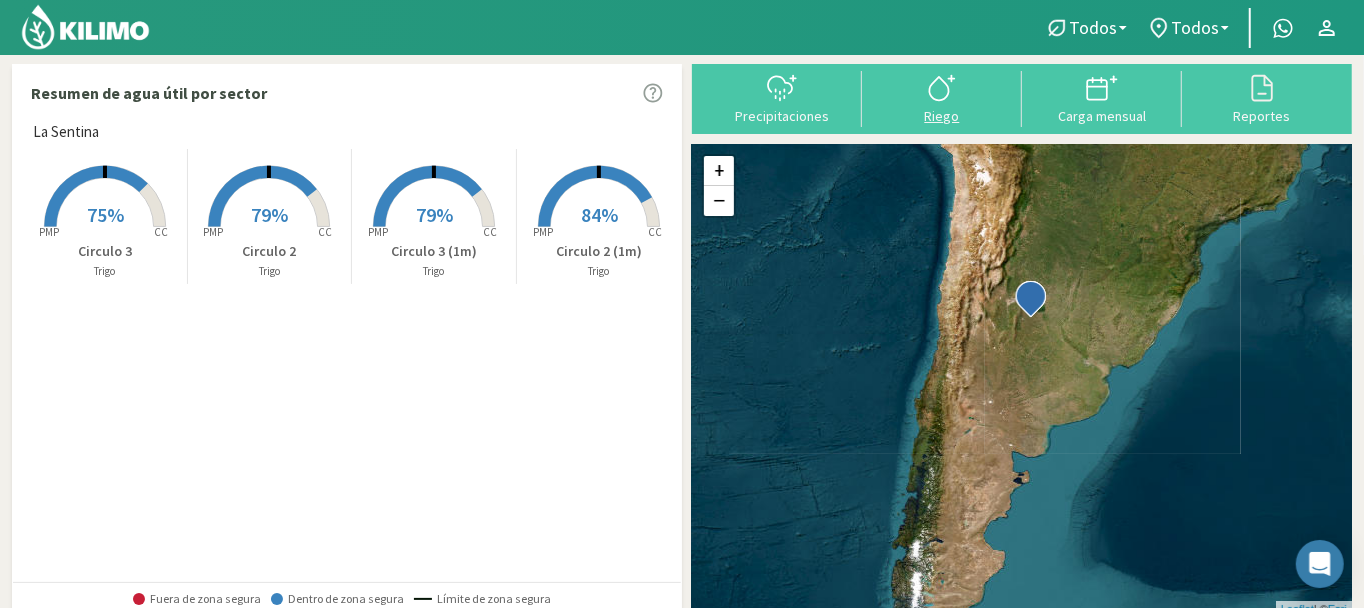 click 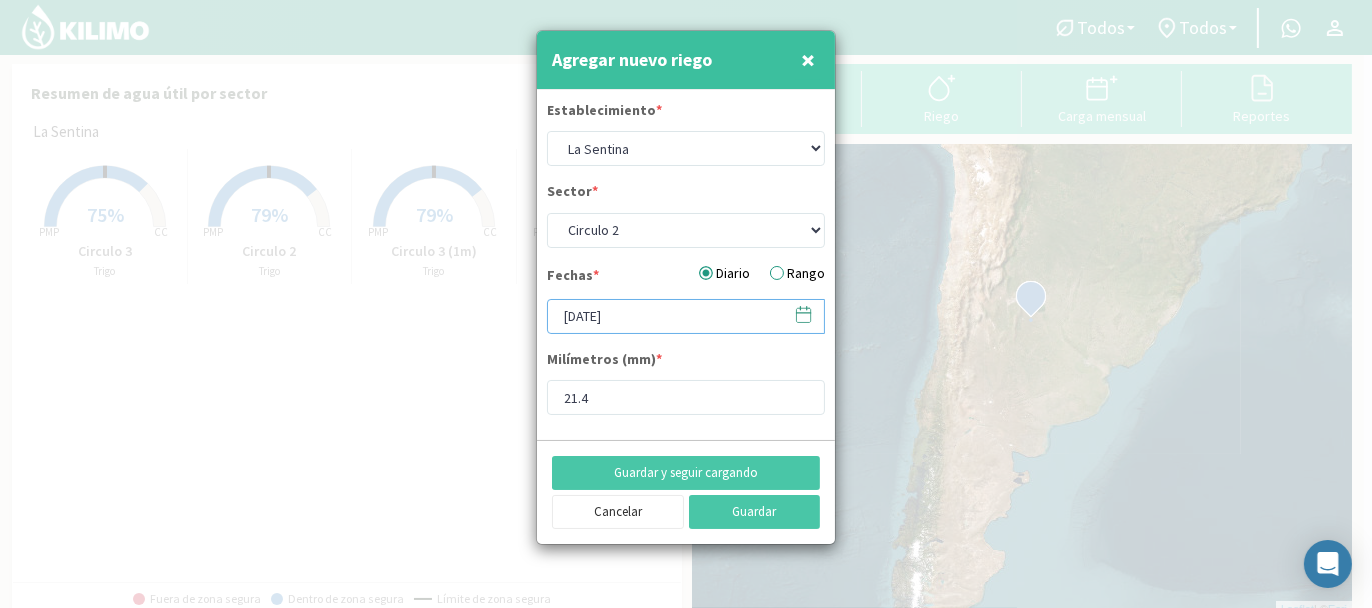 click on "[DATE]" at bounding box center (686, 316) 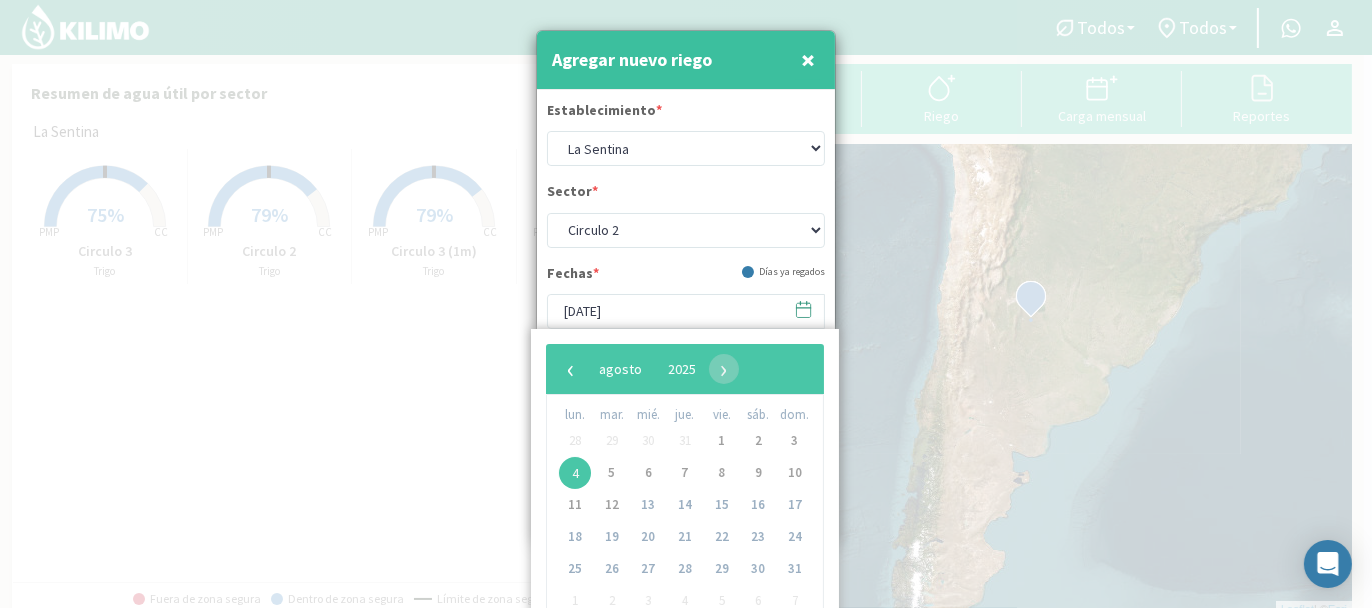 click 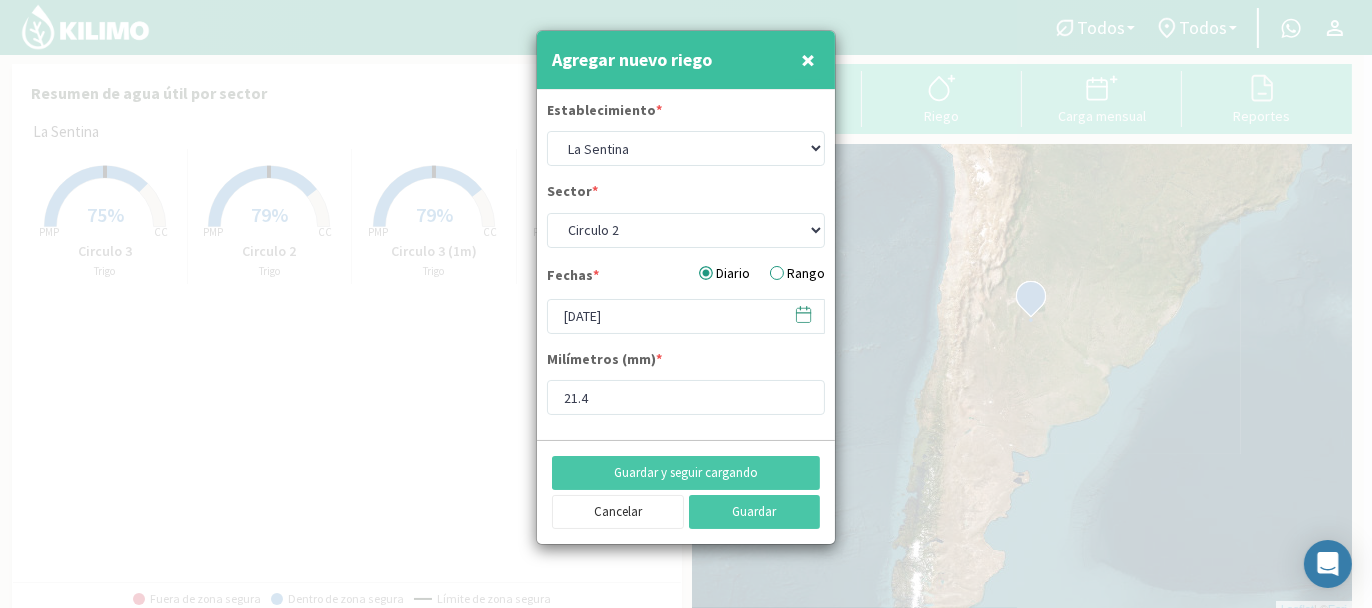 click 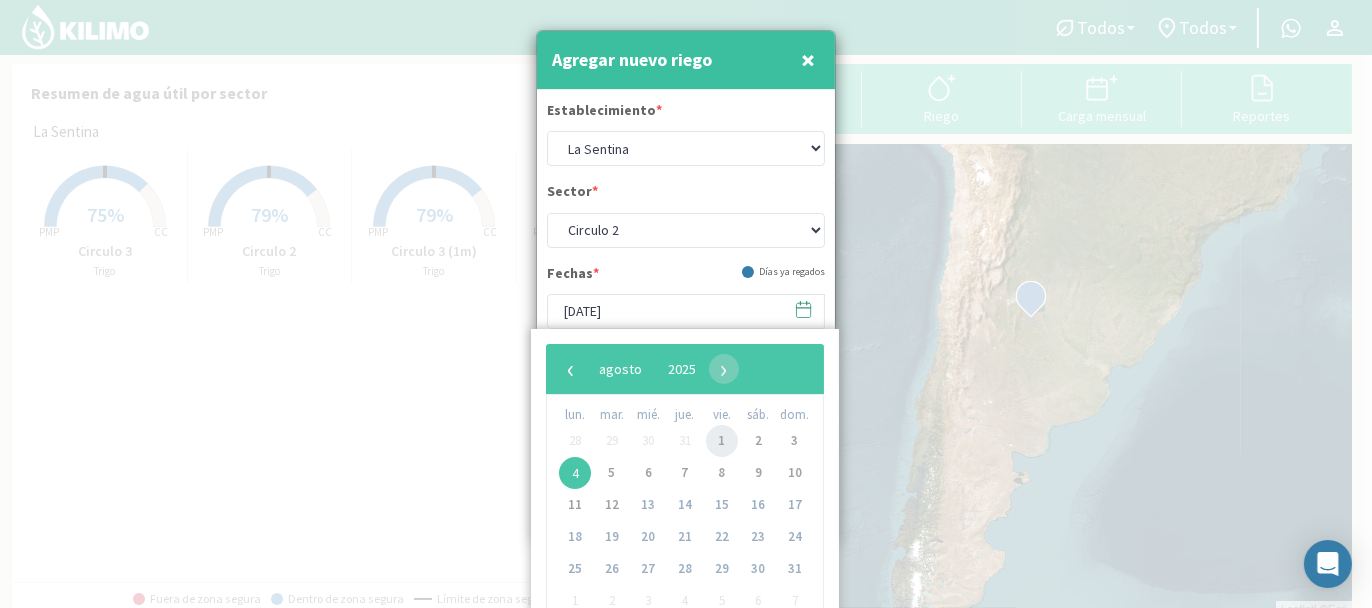 click on "1" 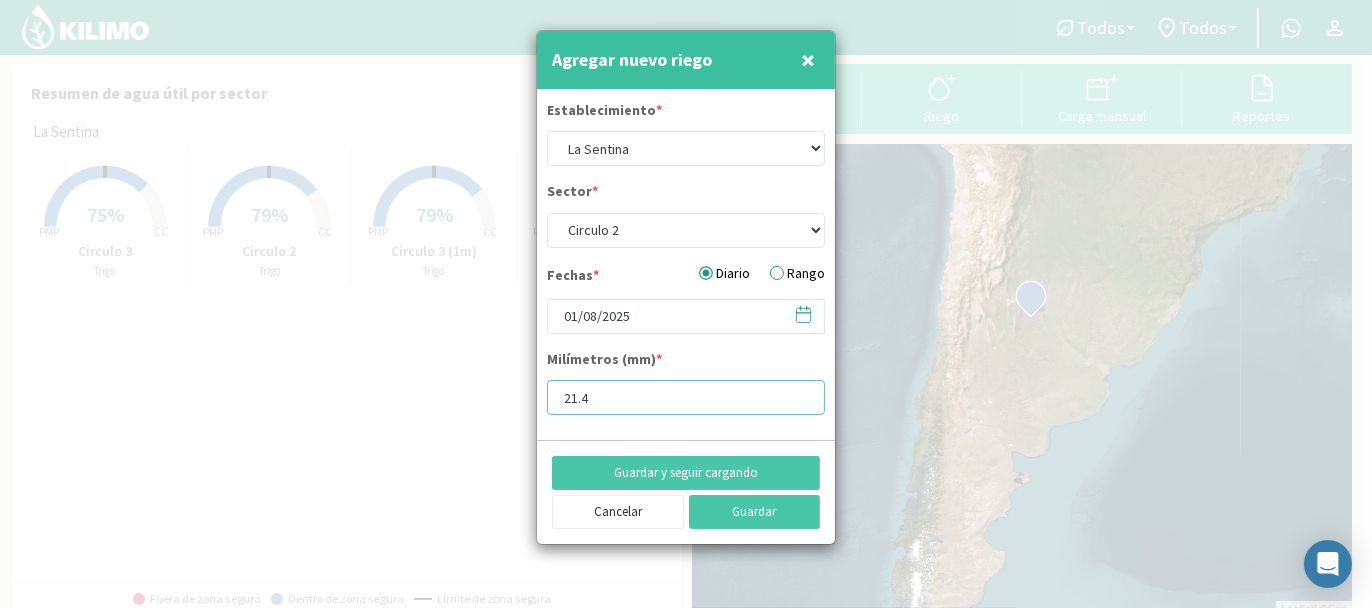 click on "21.4" at bounding box center (686, 397) 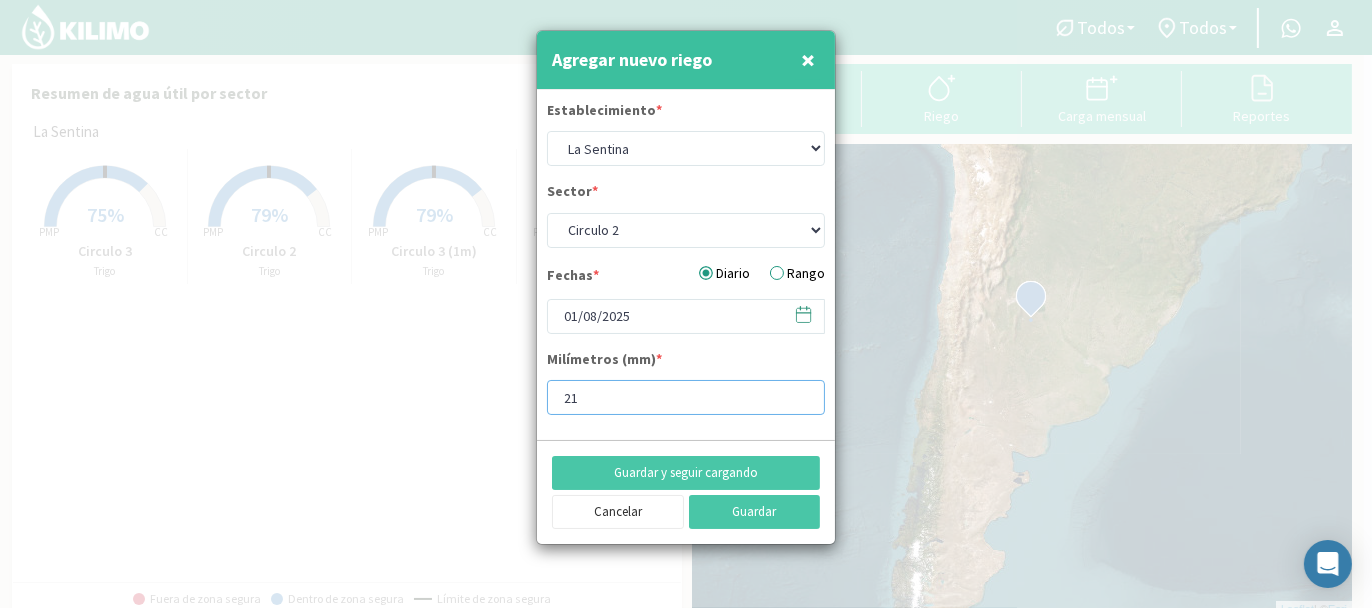 type on "2" 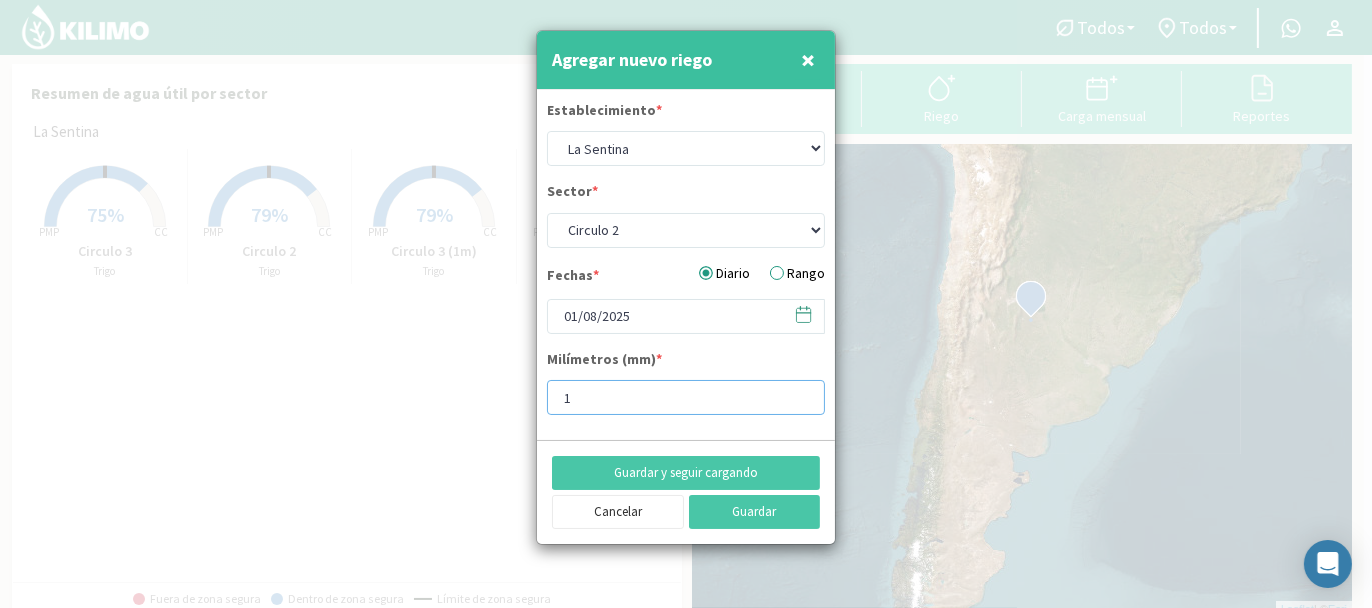 type on "11" 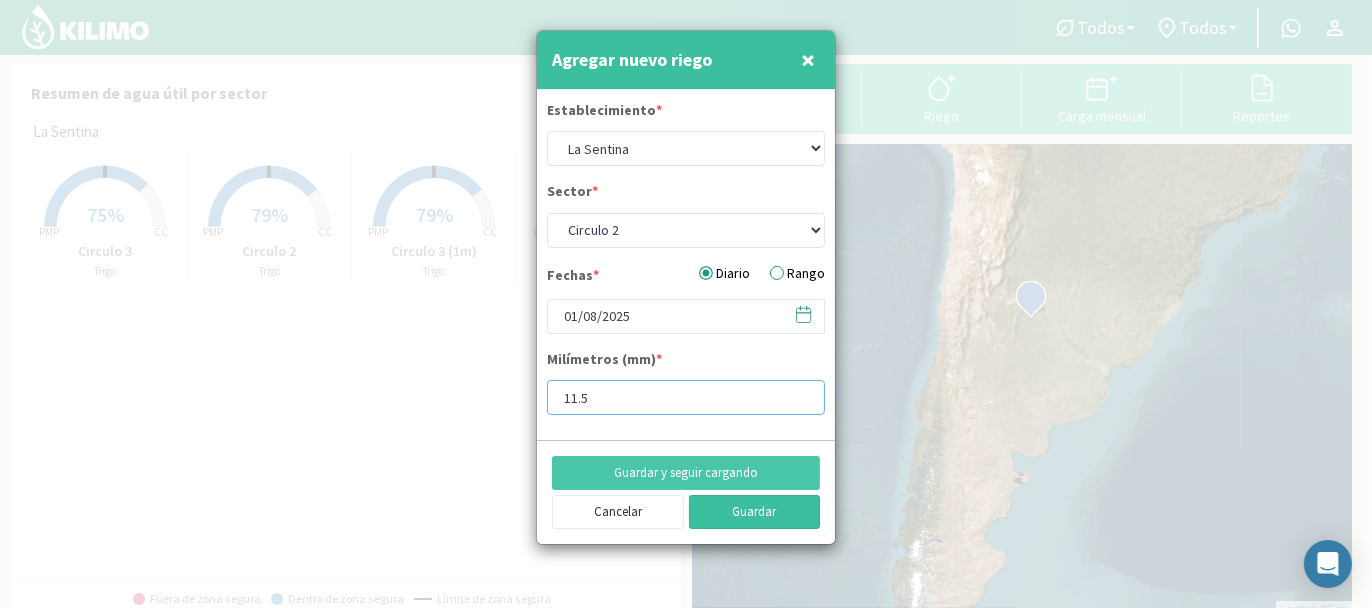 type on "11.5" 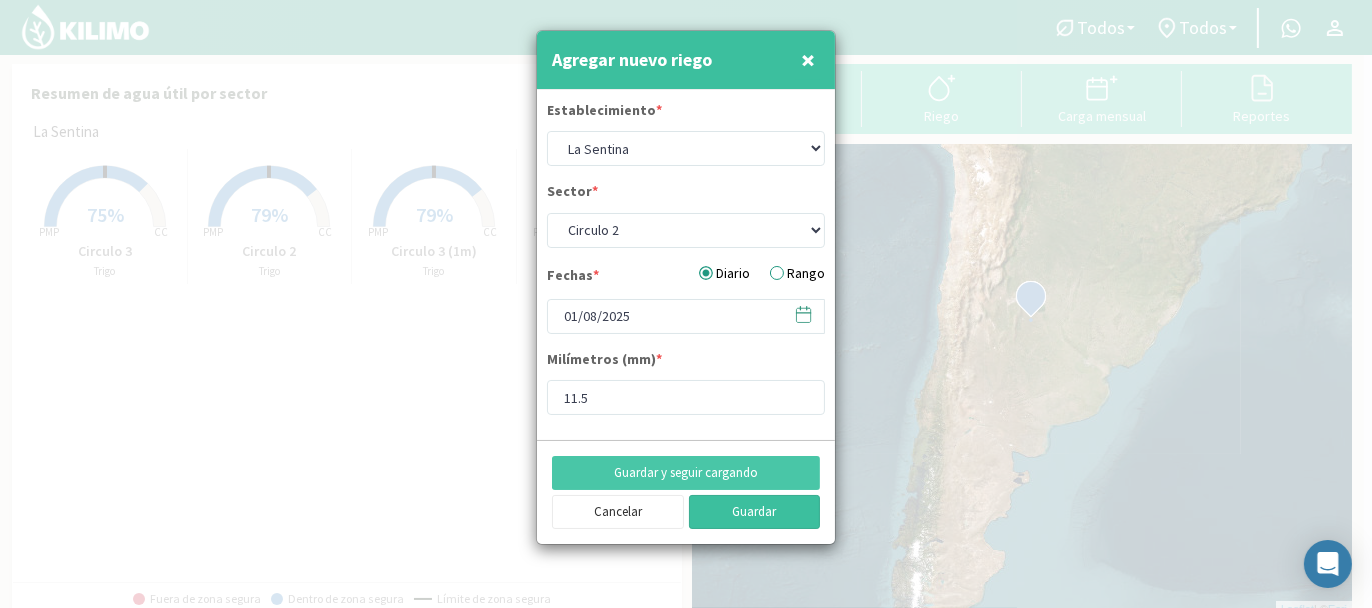 click on "Guardar" at bounding box center [755, 512] 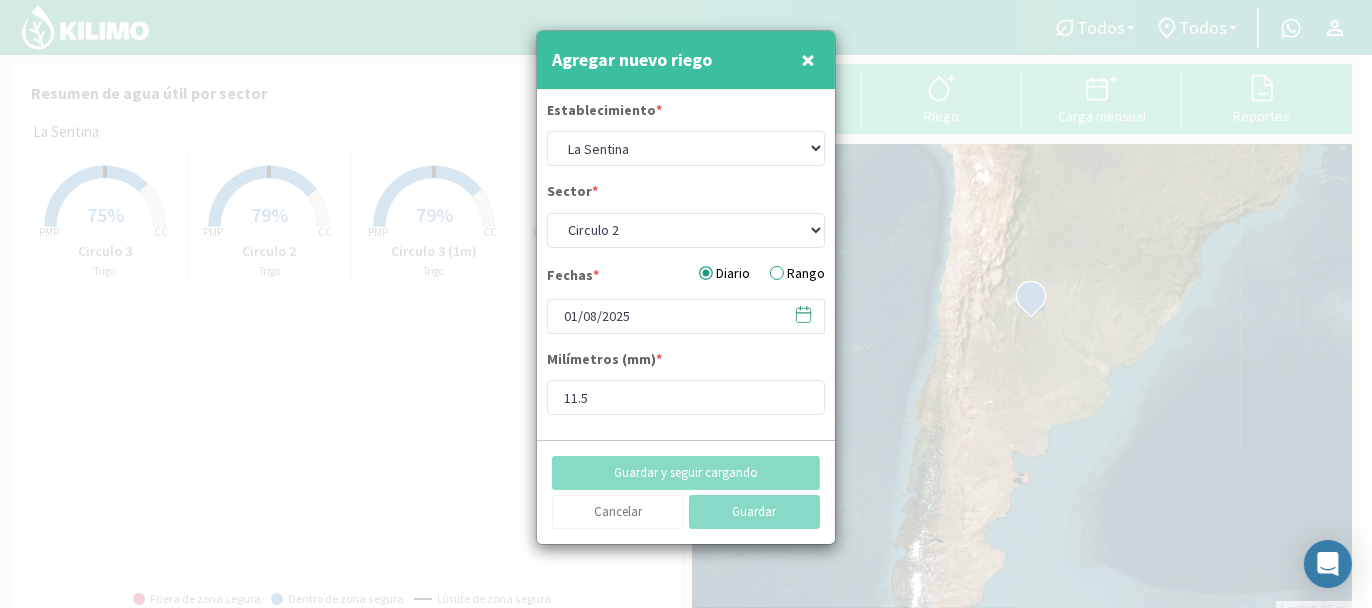 type on "[DATE]" 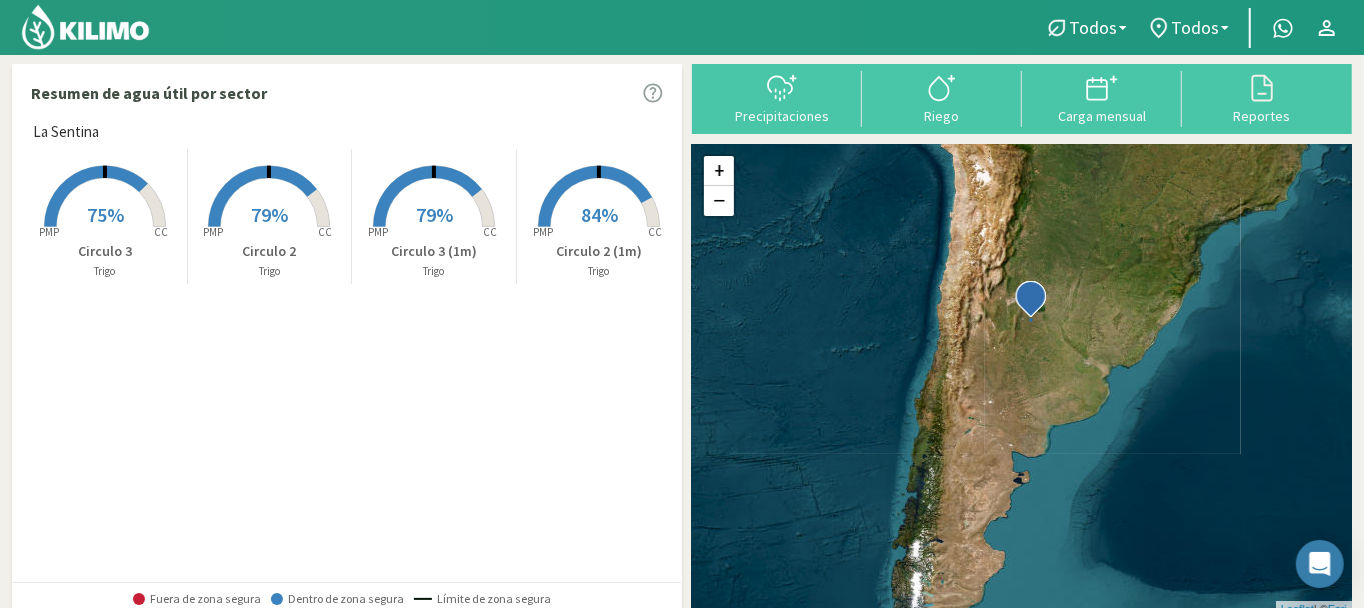 click on "+ − Leaflet  | ©  Esri" 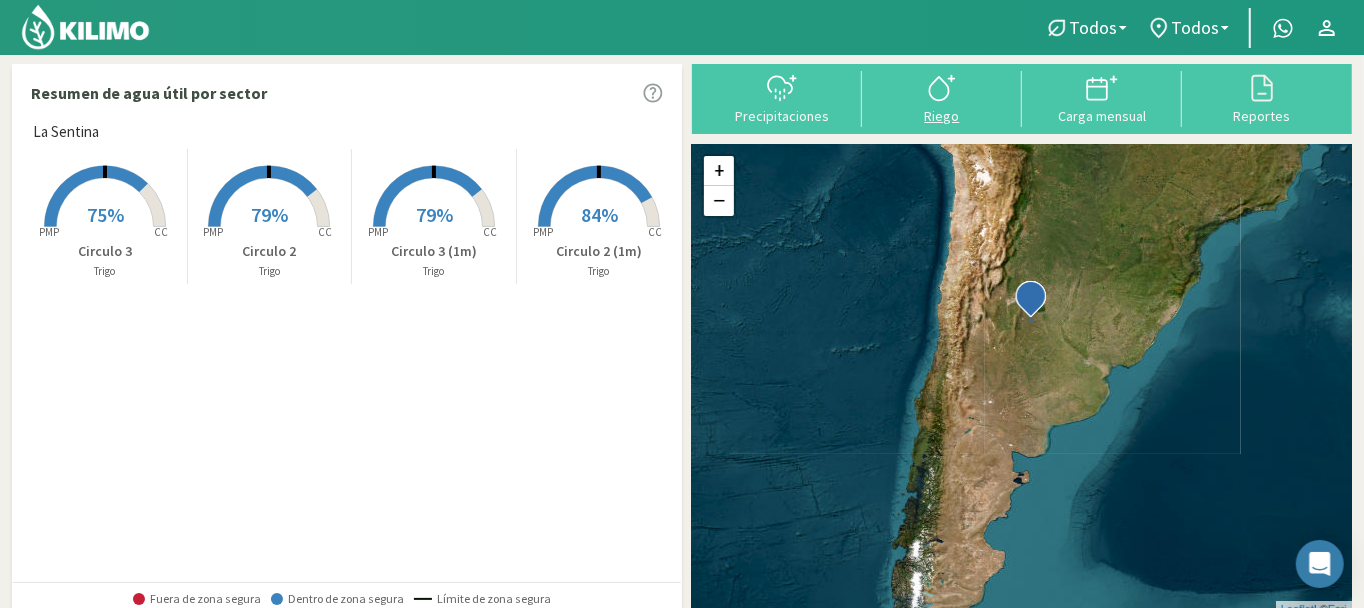 click 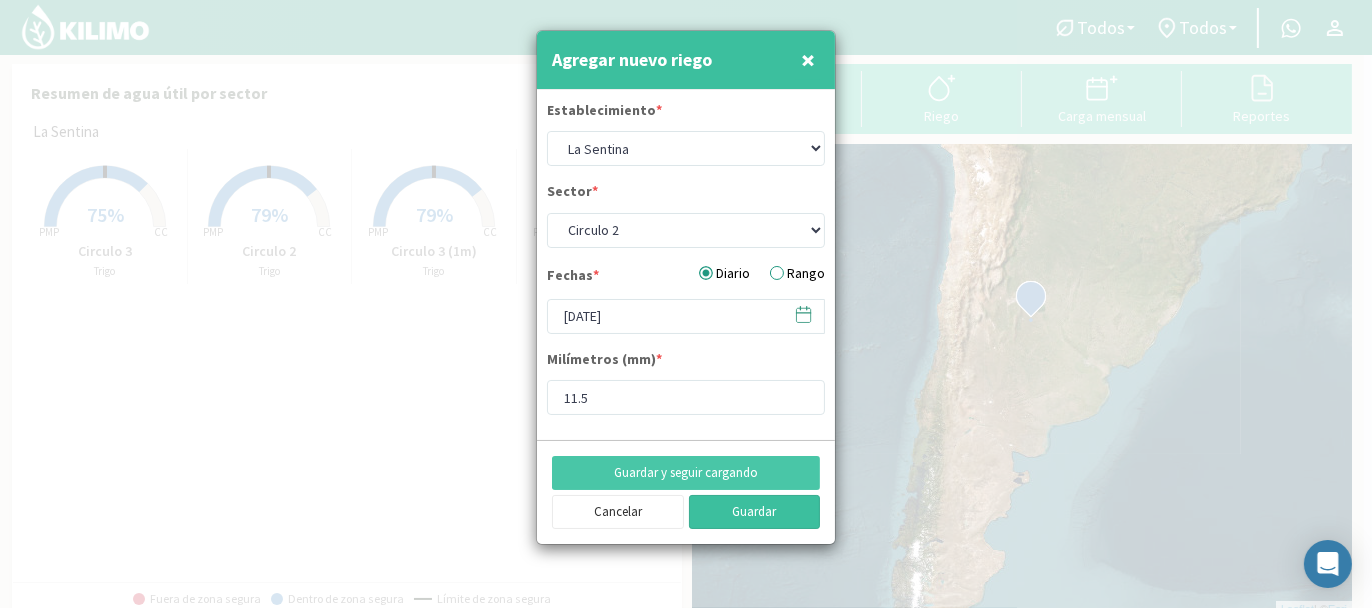 click on "Guardar" at bounding box center [755, 512] 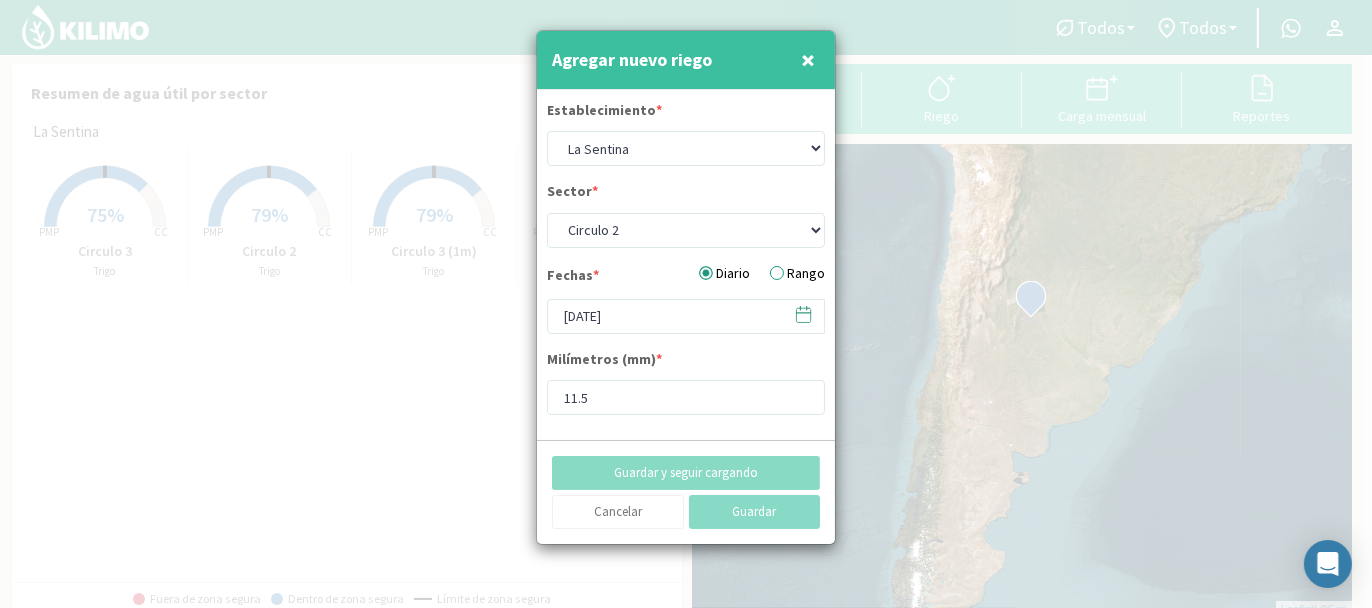 type 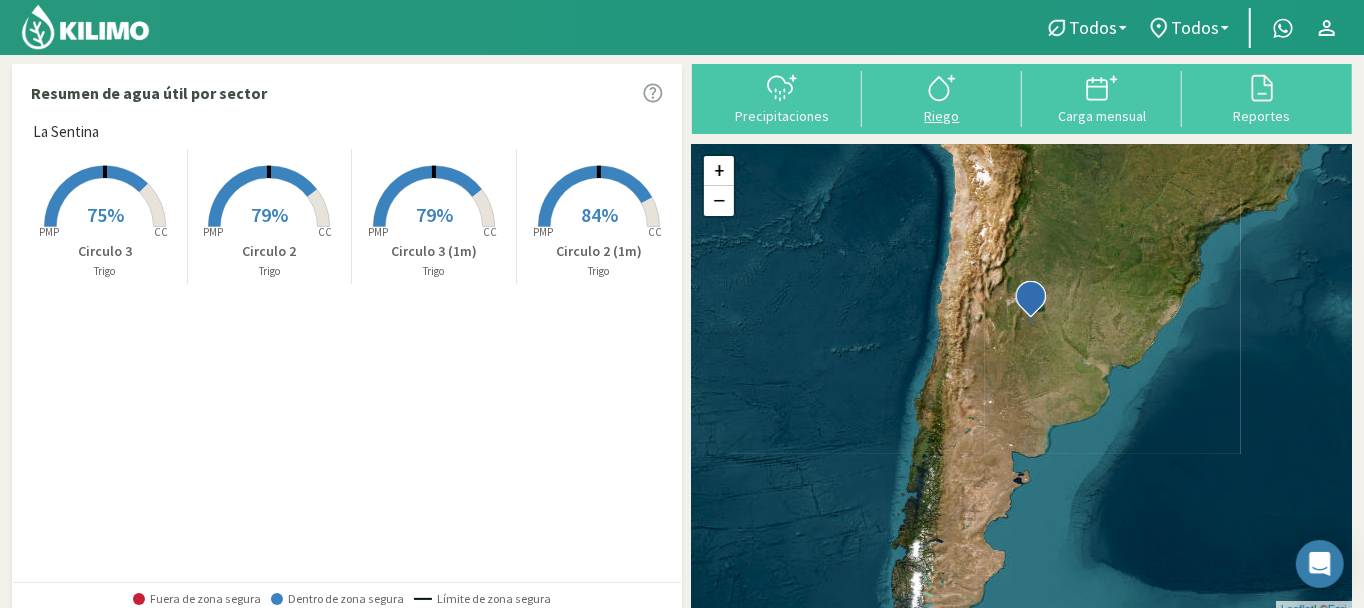 click at bounding box center (942, 99) 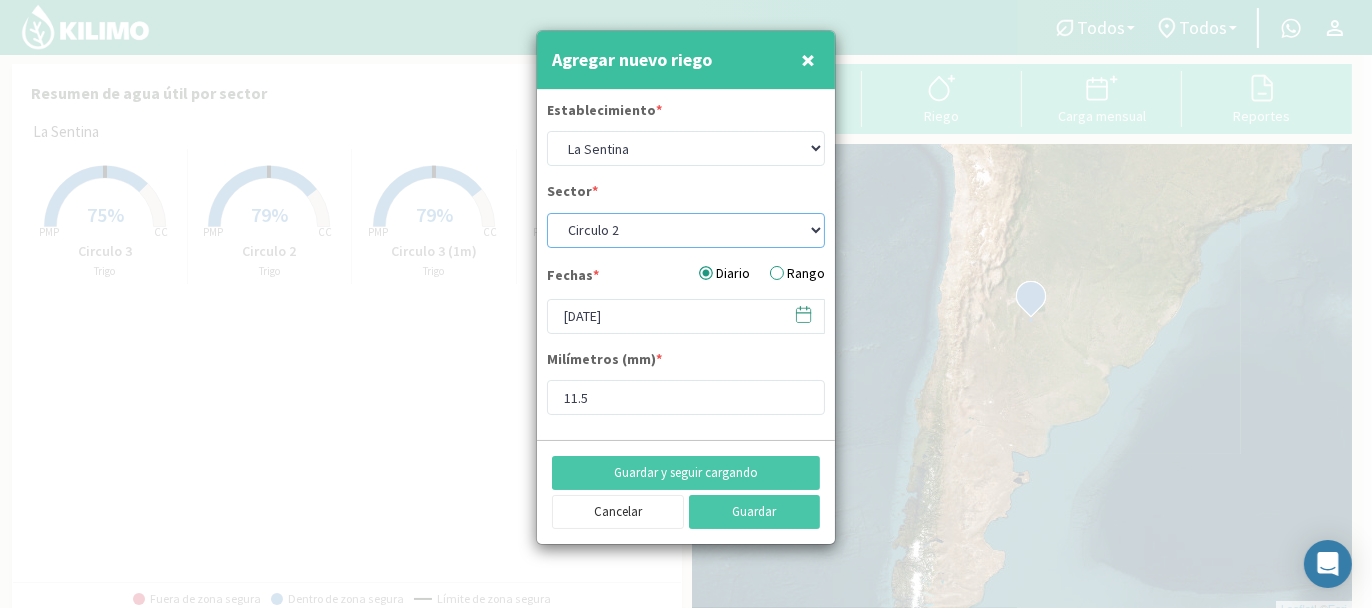 click on "Circulo 2   Circulo 2 (1m)   Circulo 3   Circulo 3 (1m)" at bounding box center [686, 230] 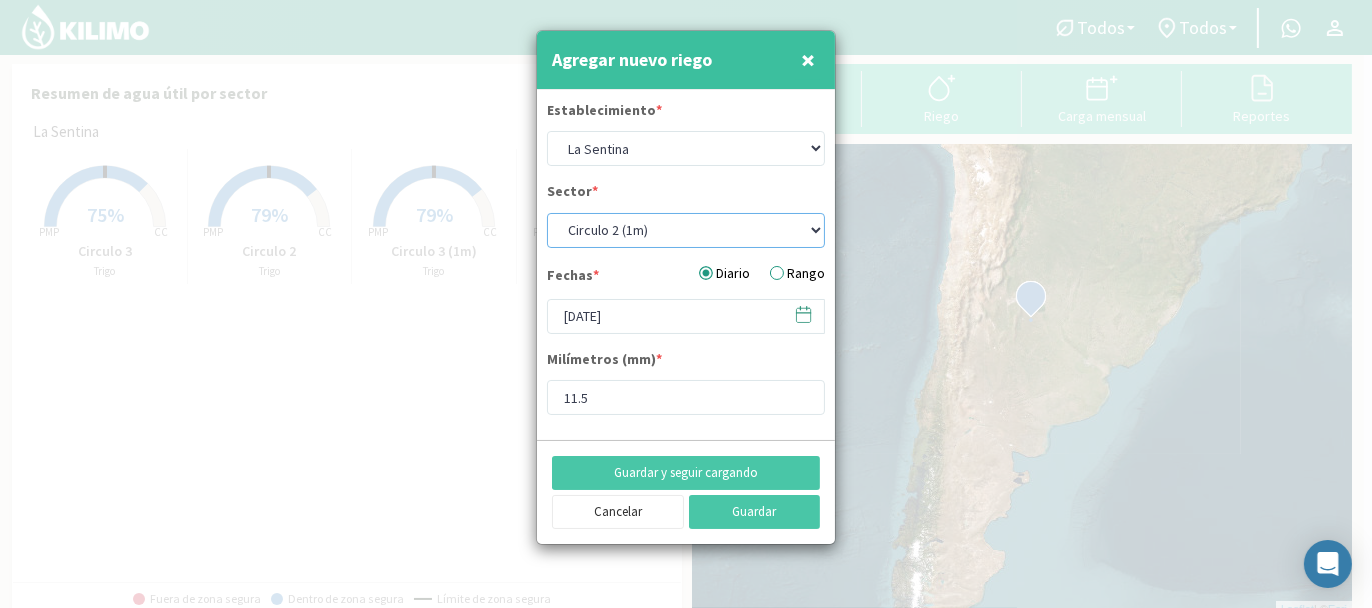 click on "Circulo 2   Circulo 2 (1m)   Circulo 3   Circulo 3 (1m)" at bounding box center (686, 230) 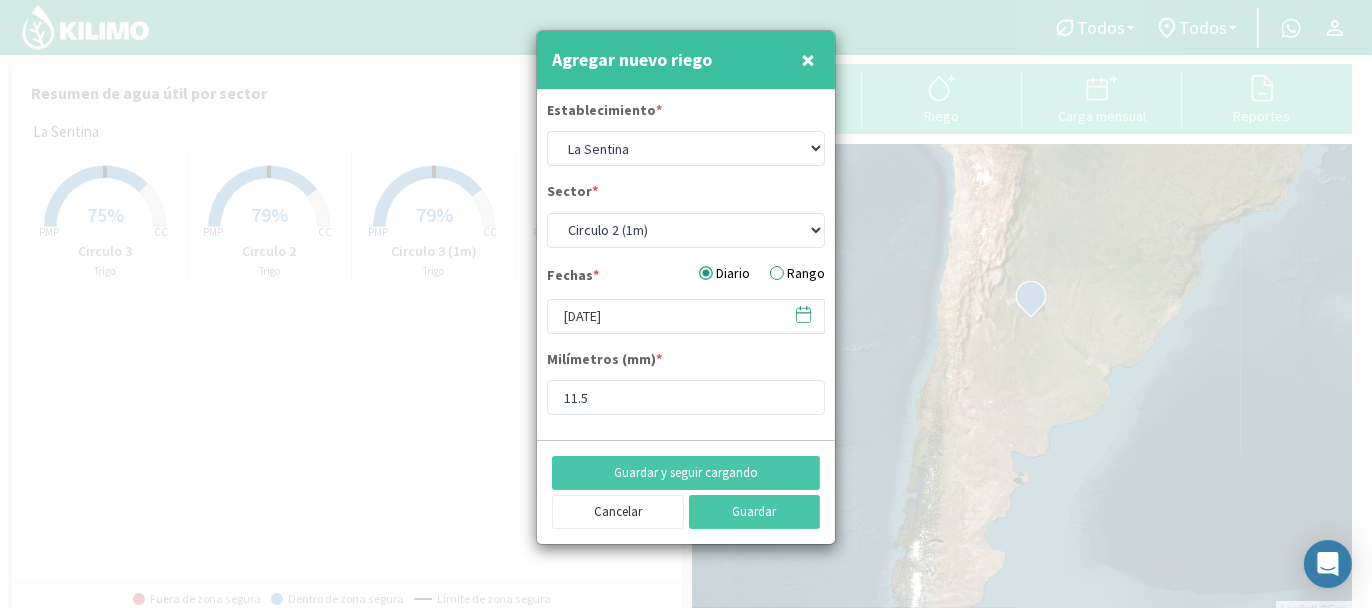 type on "21.4" 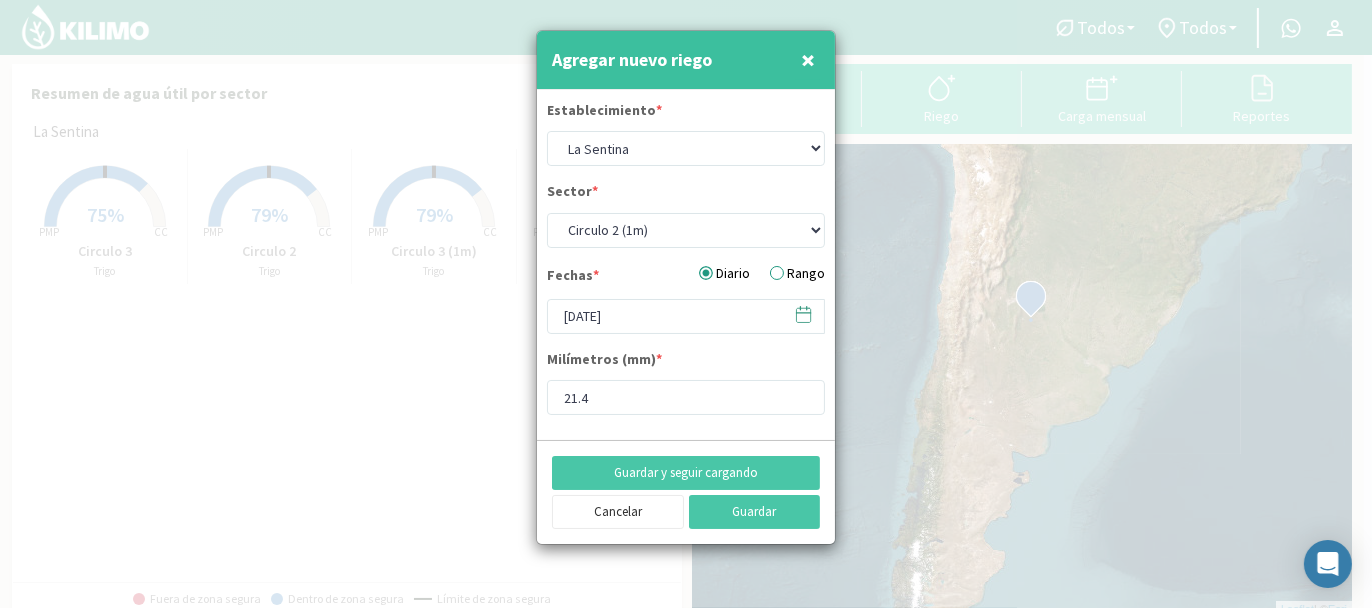 click 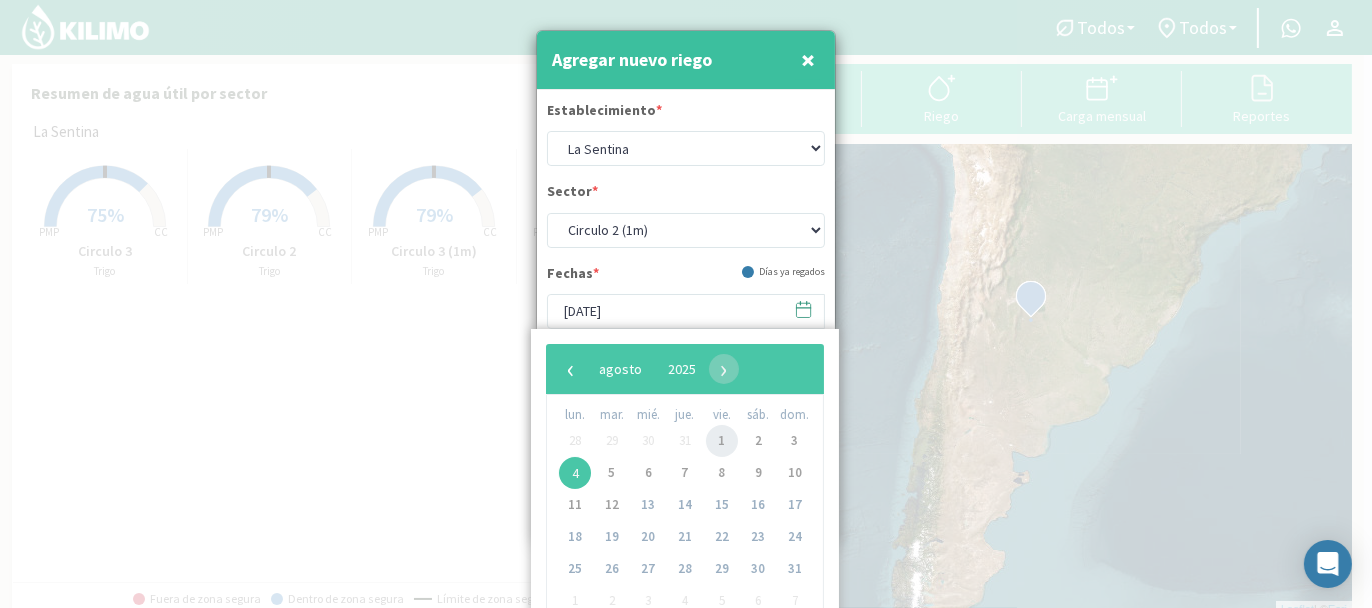 click on "1" 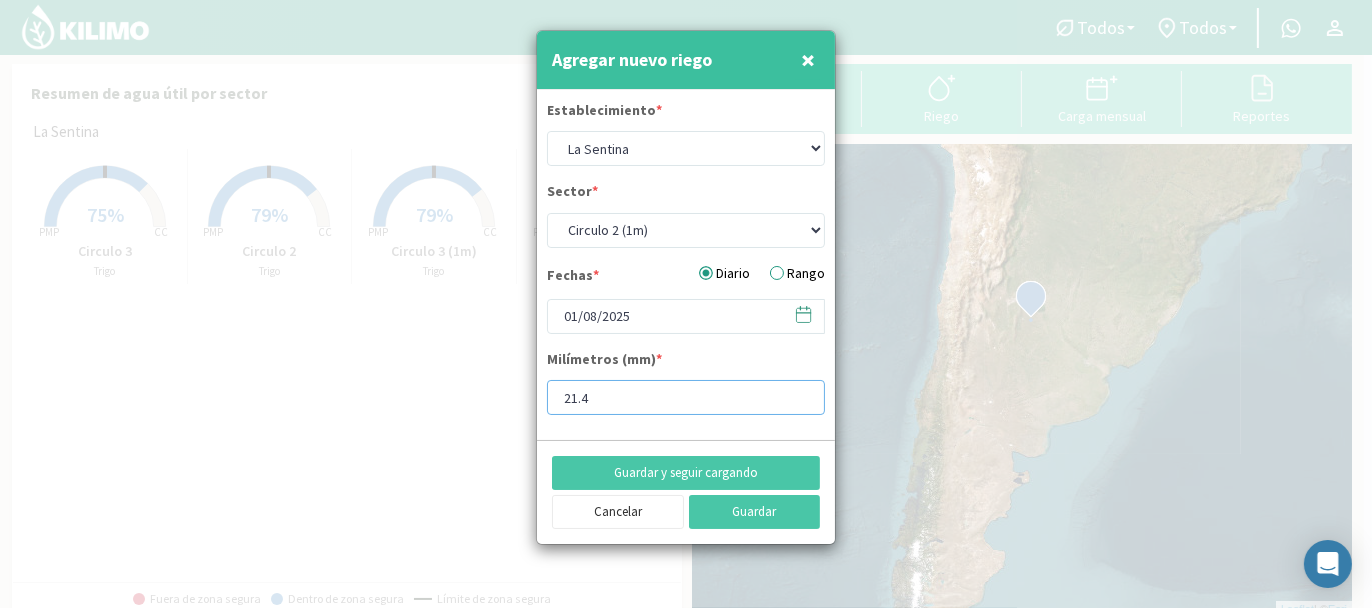click on "21.4" at bounding box center (686, 397) 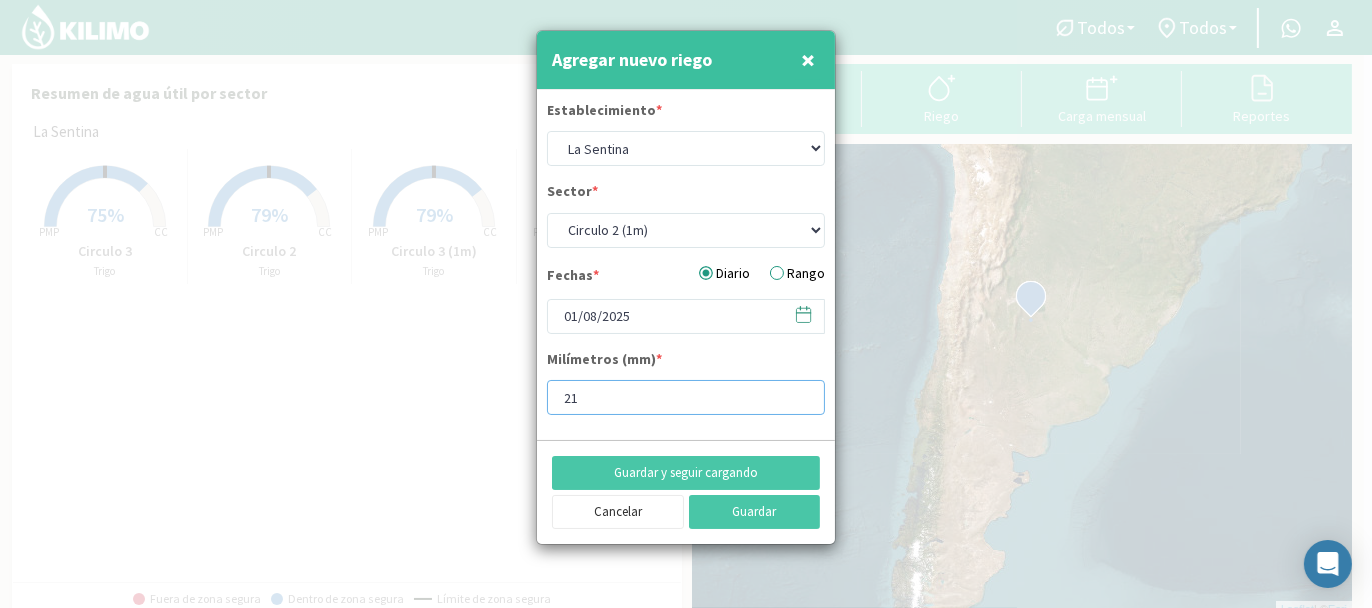 type on "2" 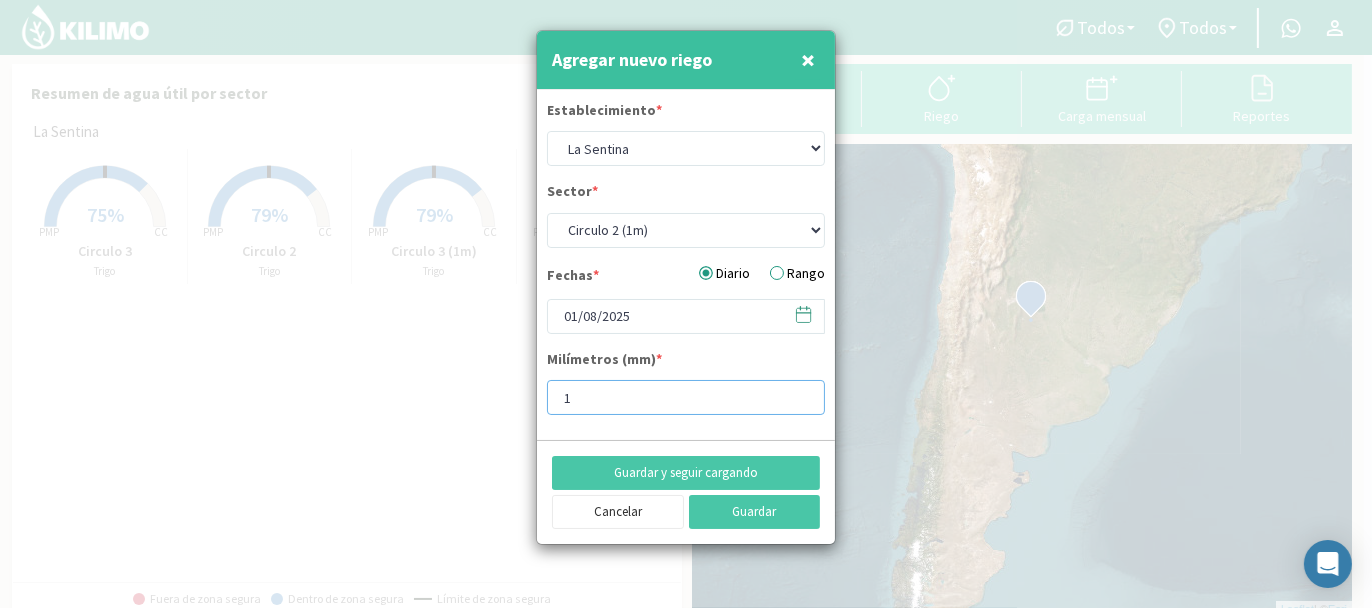 type on "11" 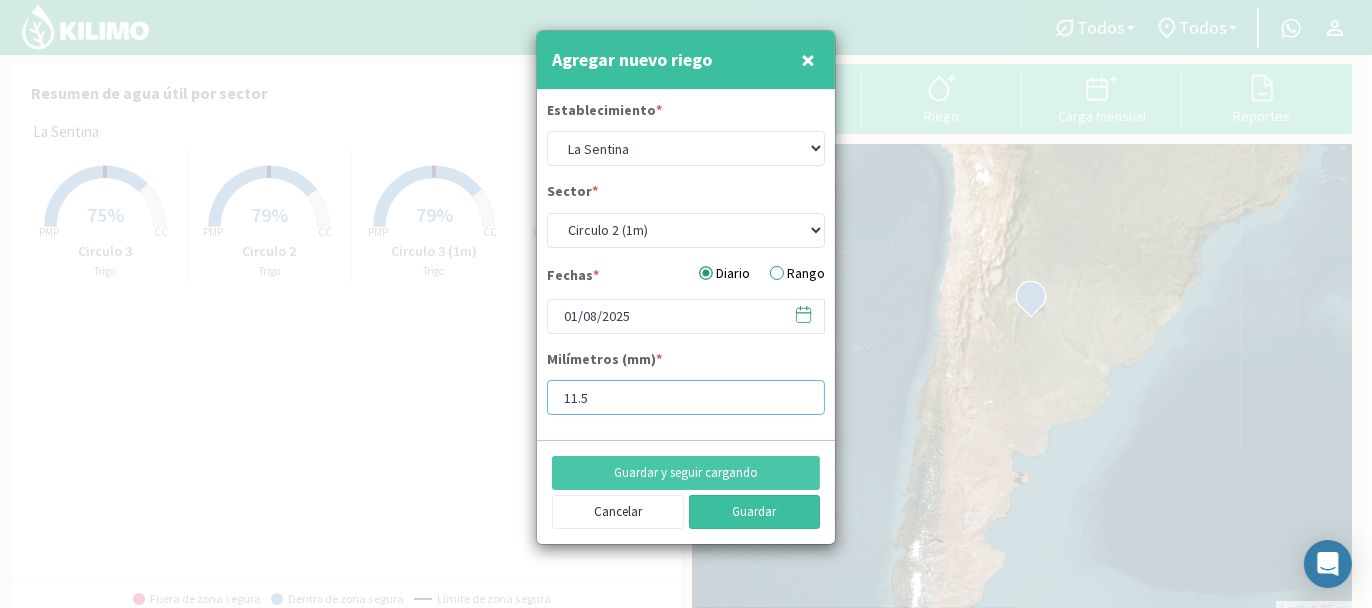 type on "11.5" 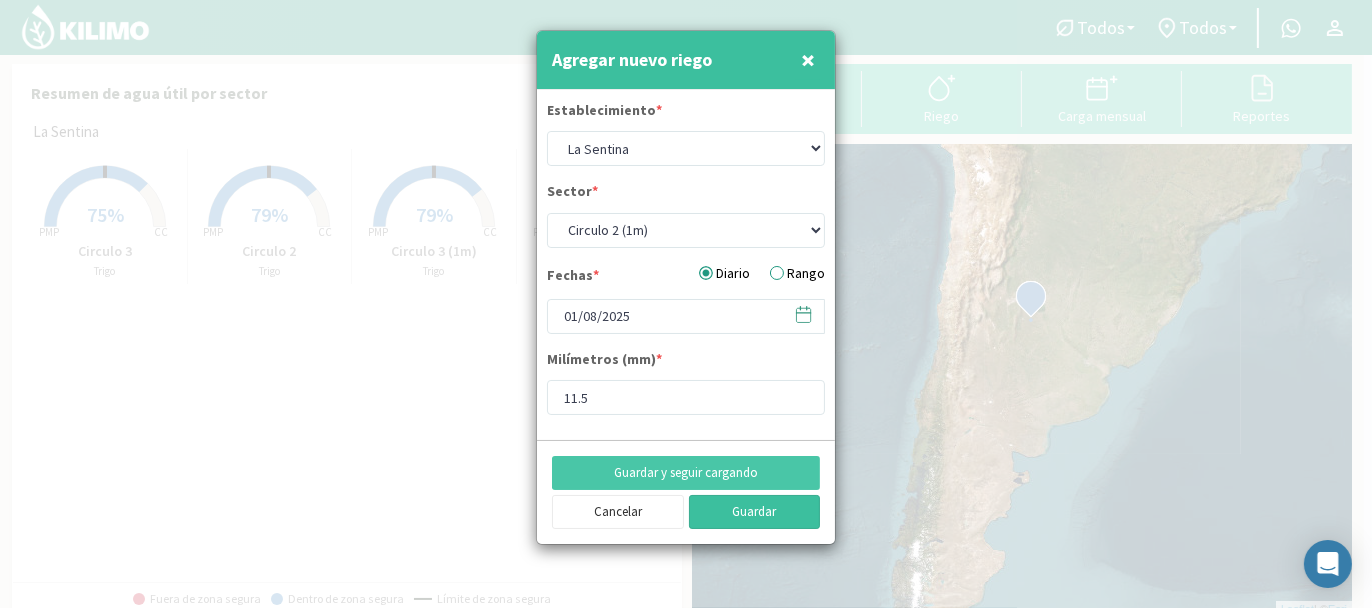 click on "Guardar" at bounding box center (755, 512) 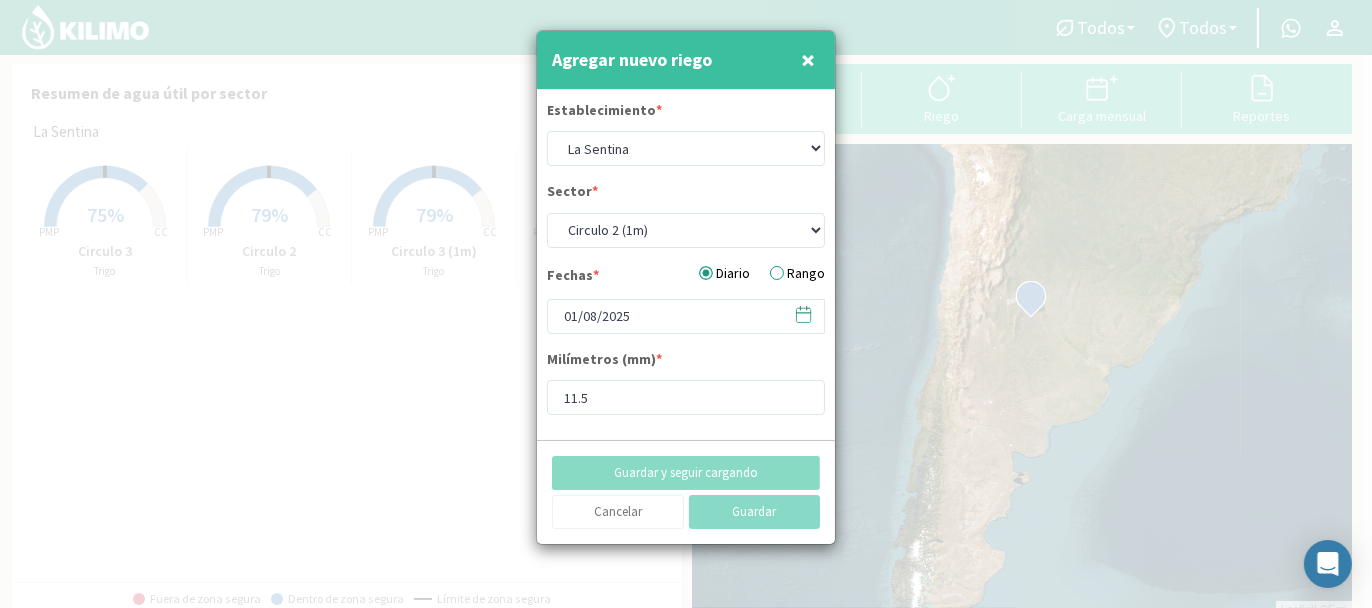 select on "0: Object" 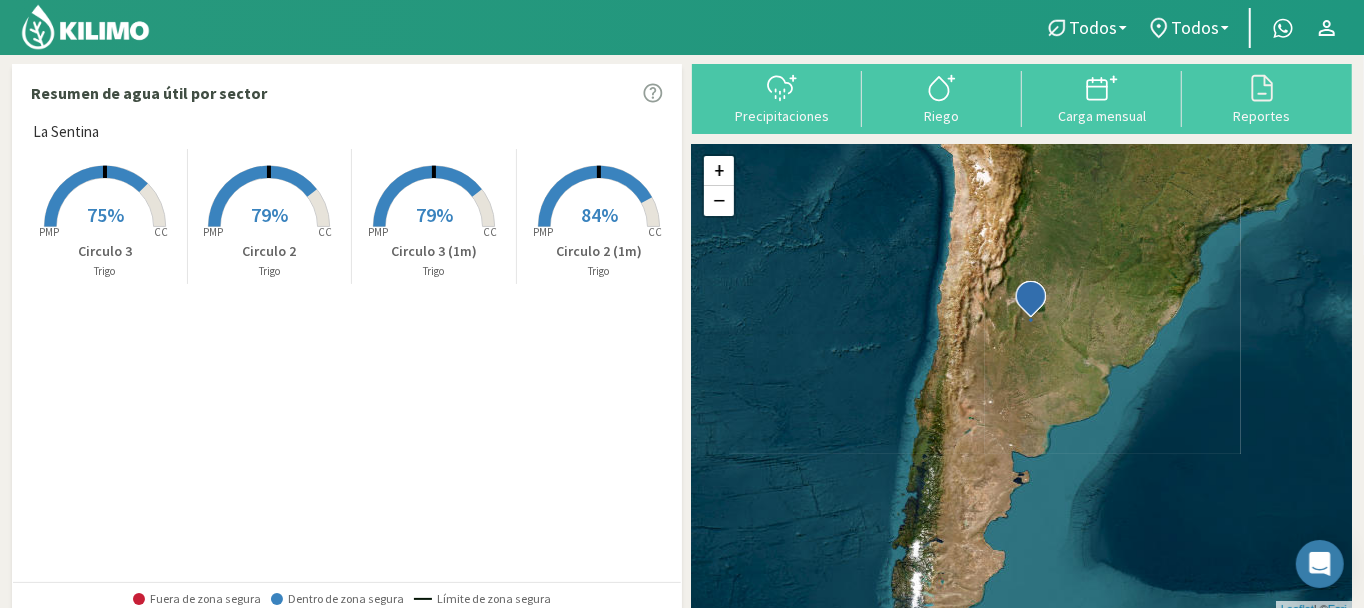 click on "+ − Leaflet  | ©  Esri" 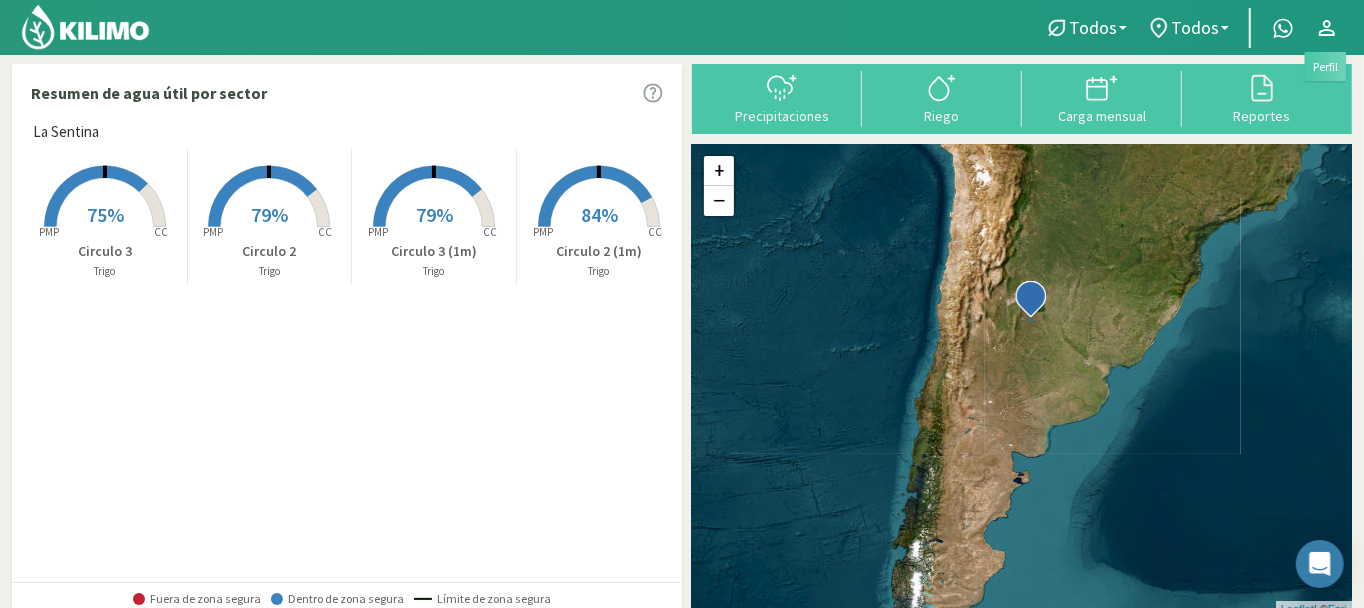 click 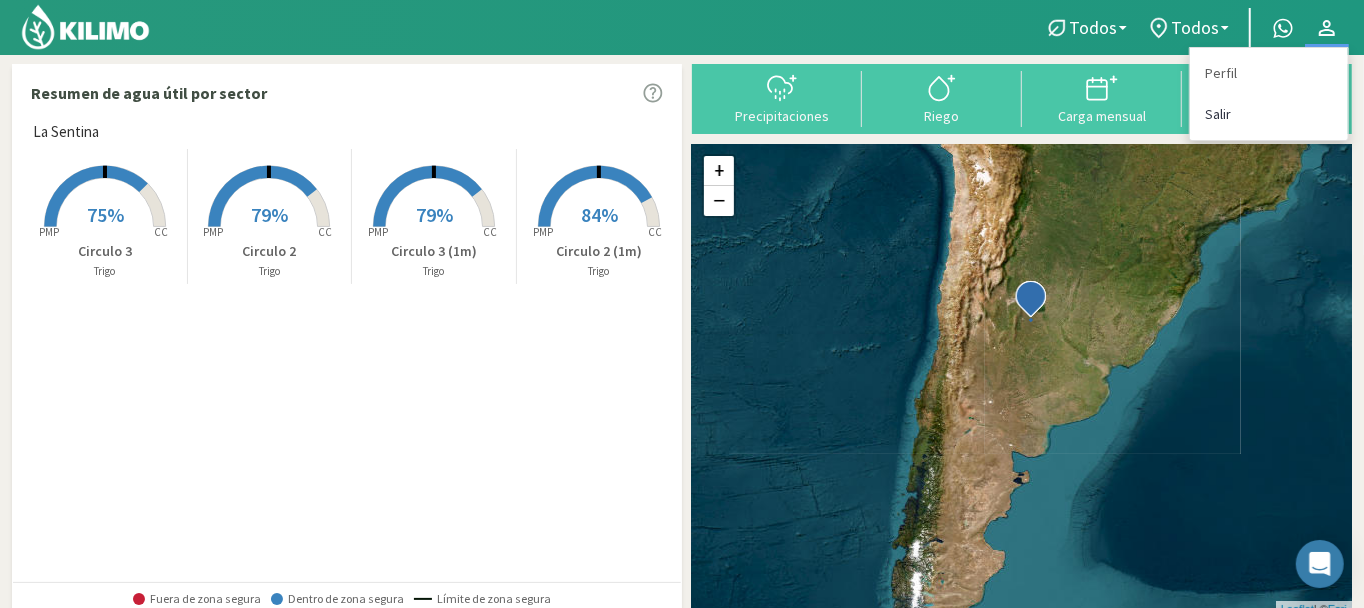 click on "Salir" 